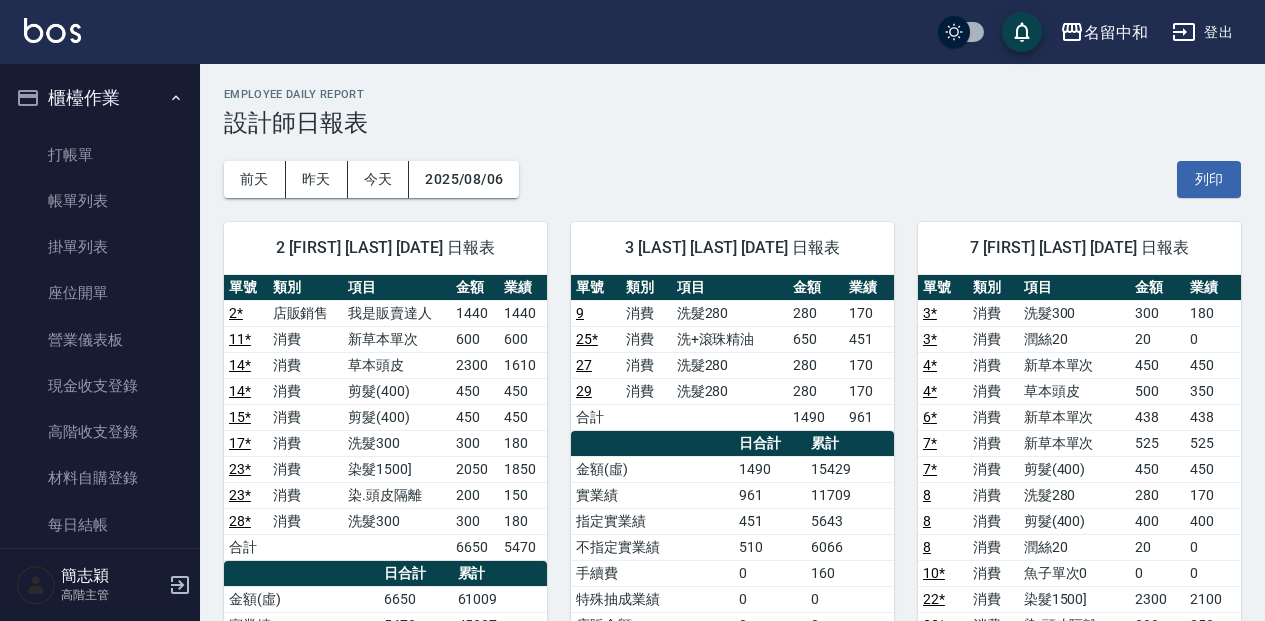 scroll, scrollTop: 466, scrollLeft: 0, axis: vertical 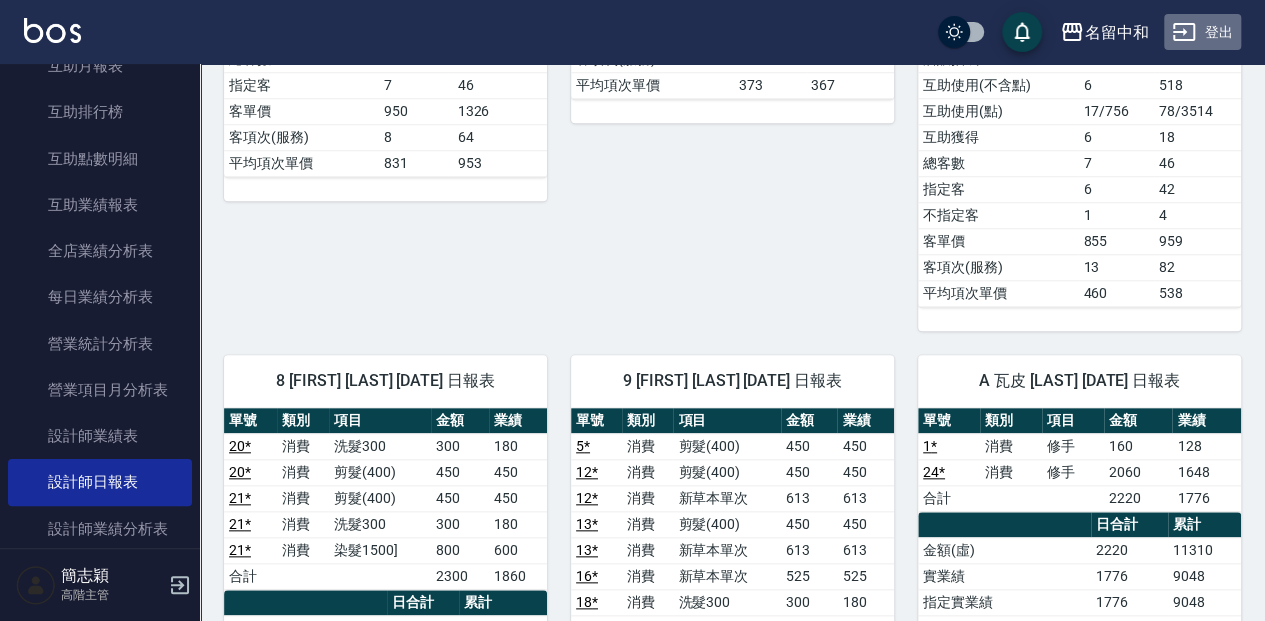 click on "登出" at bounding box center [1202, 32] 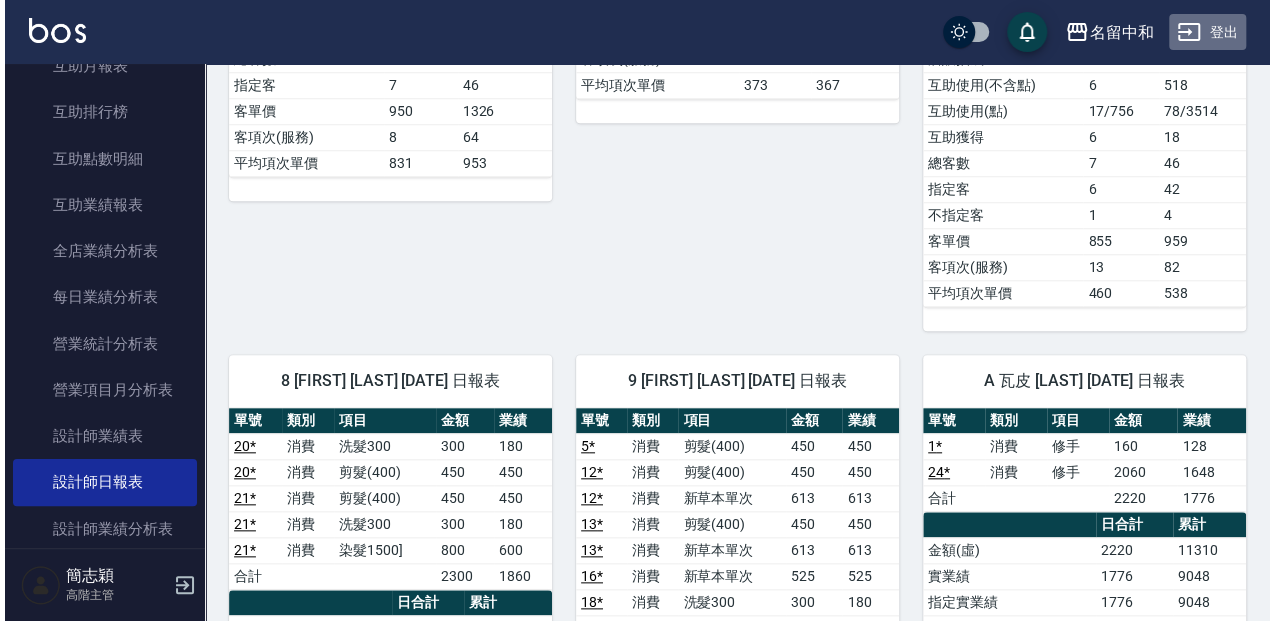 scroll, scrollTop: 0, scrollLeft: 0, axis: both 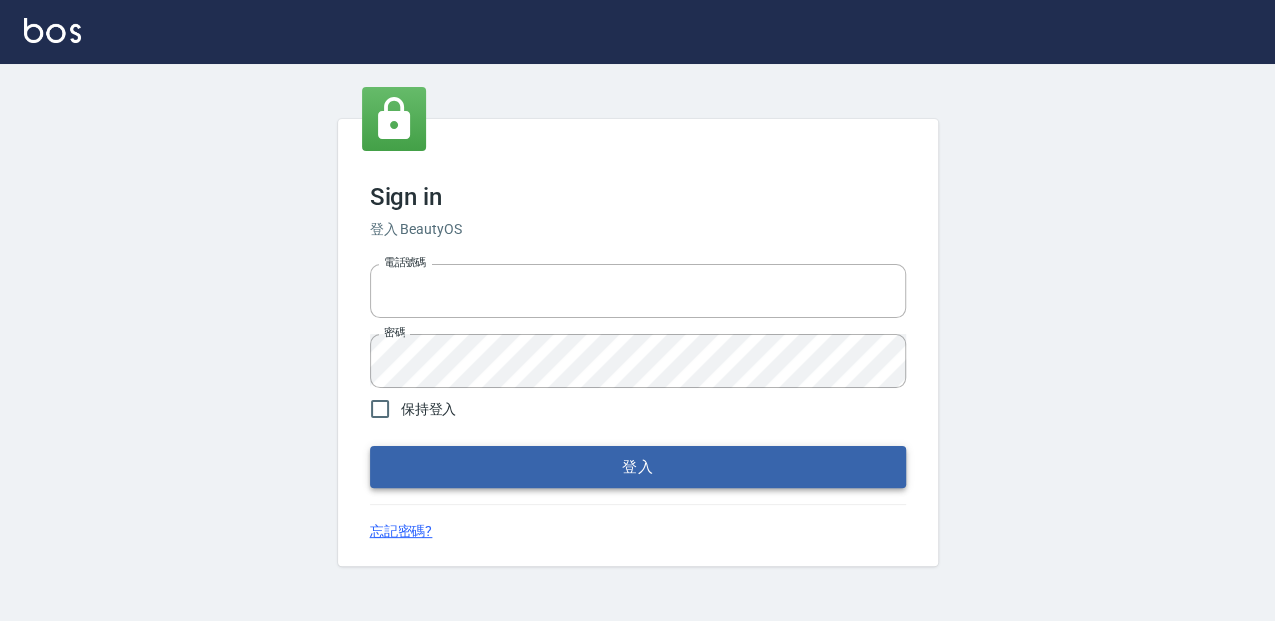 type on "0952331713" 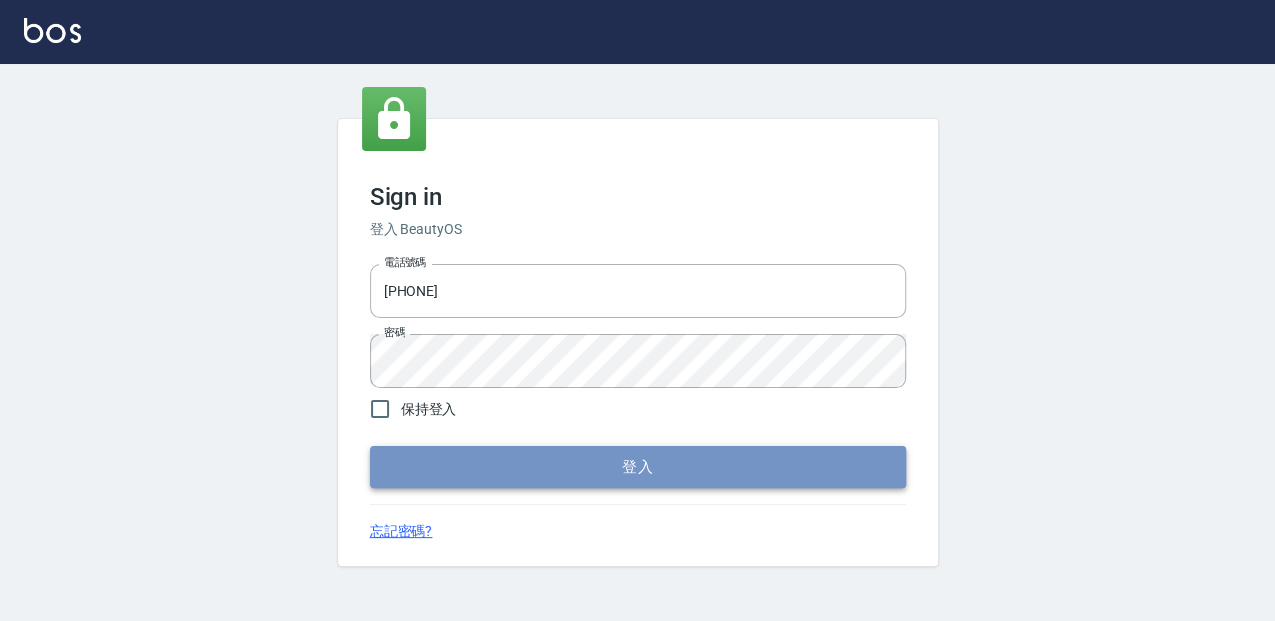 click on "登入" at bounding box center [638, 467] 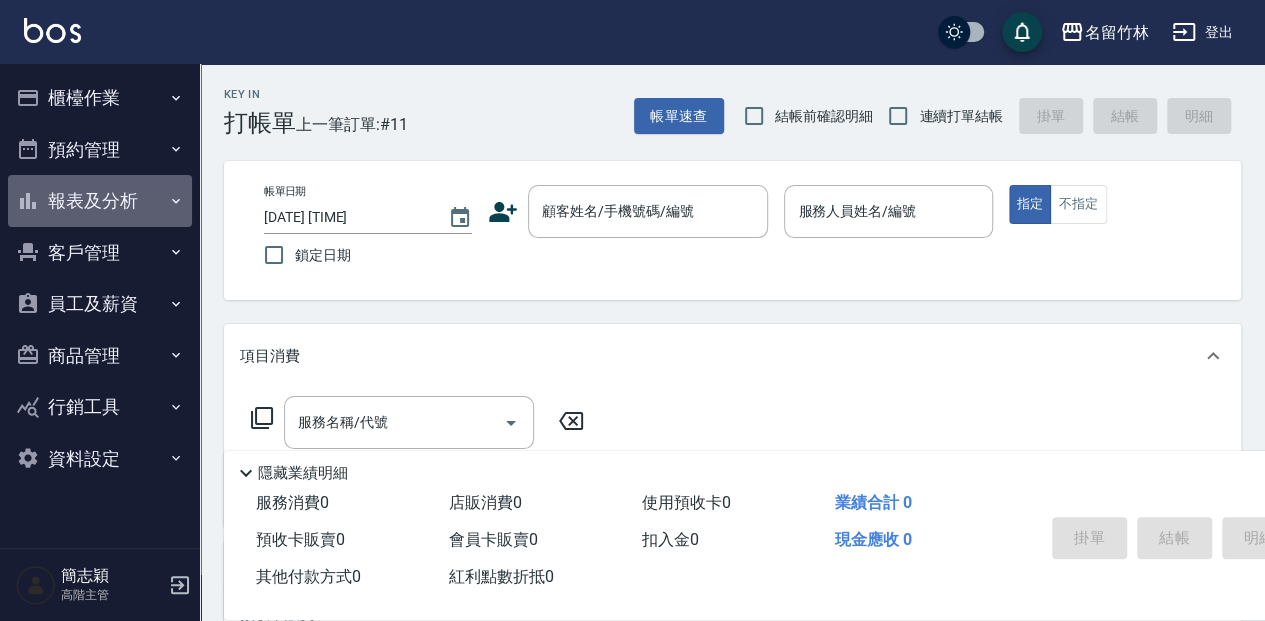 click 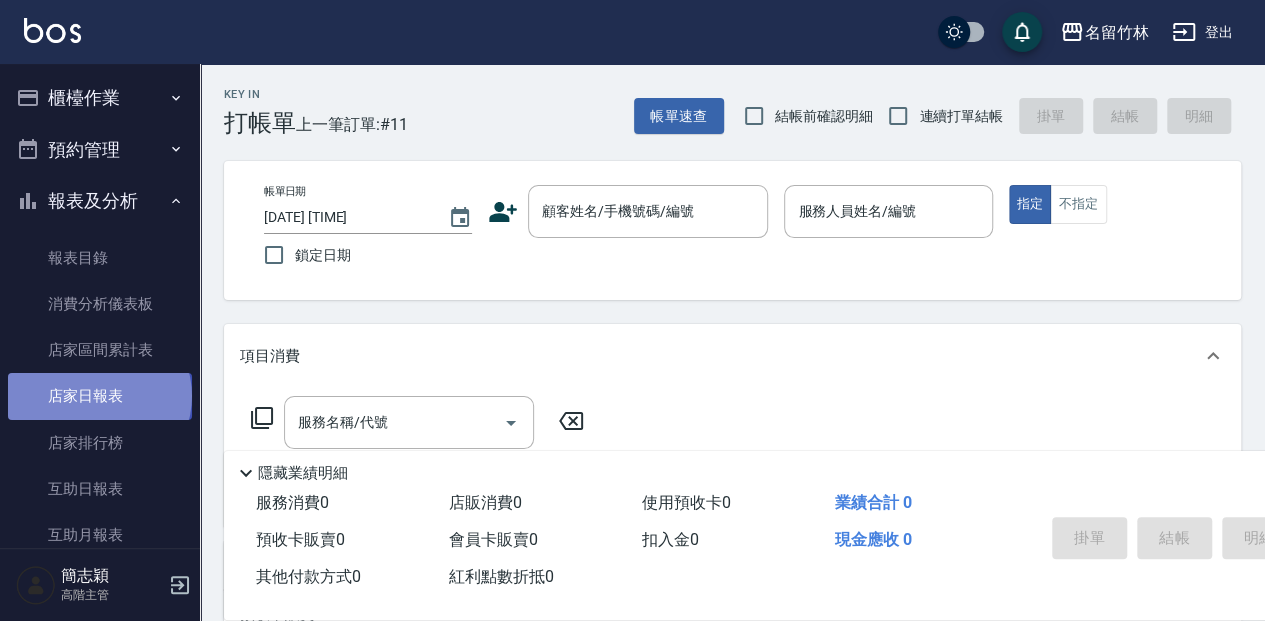 click on "店家日報表" at bounding box center (100, 396) 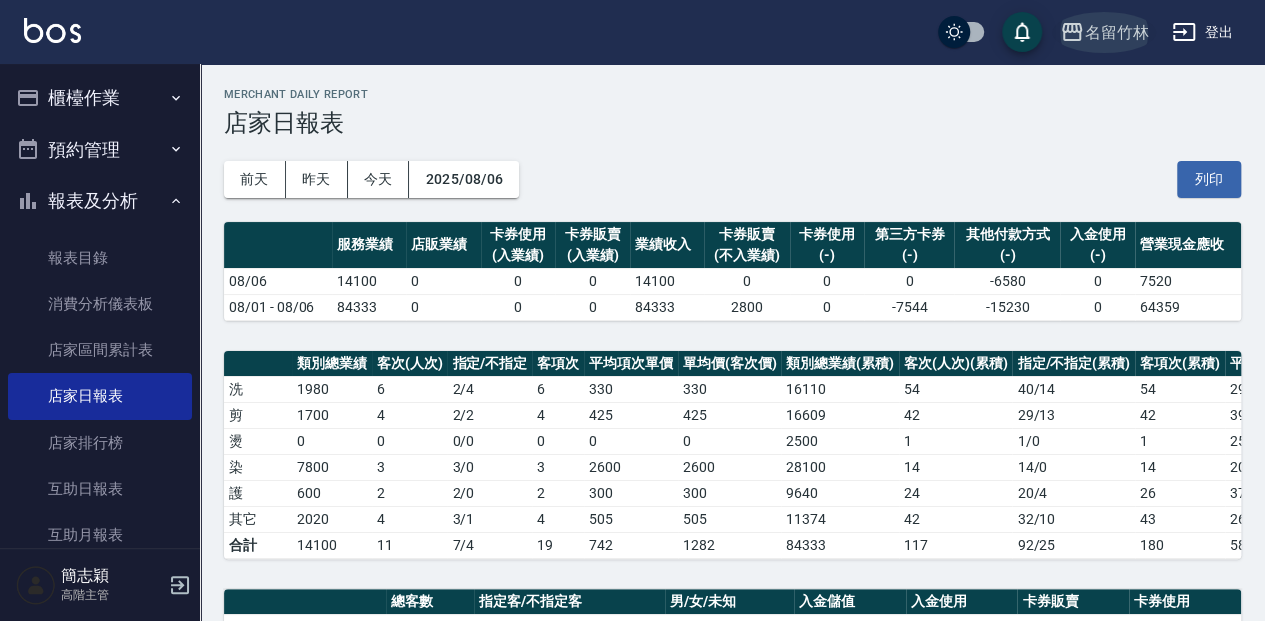 click 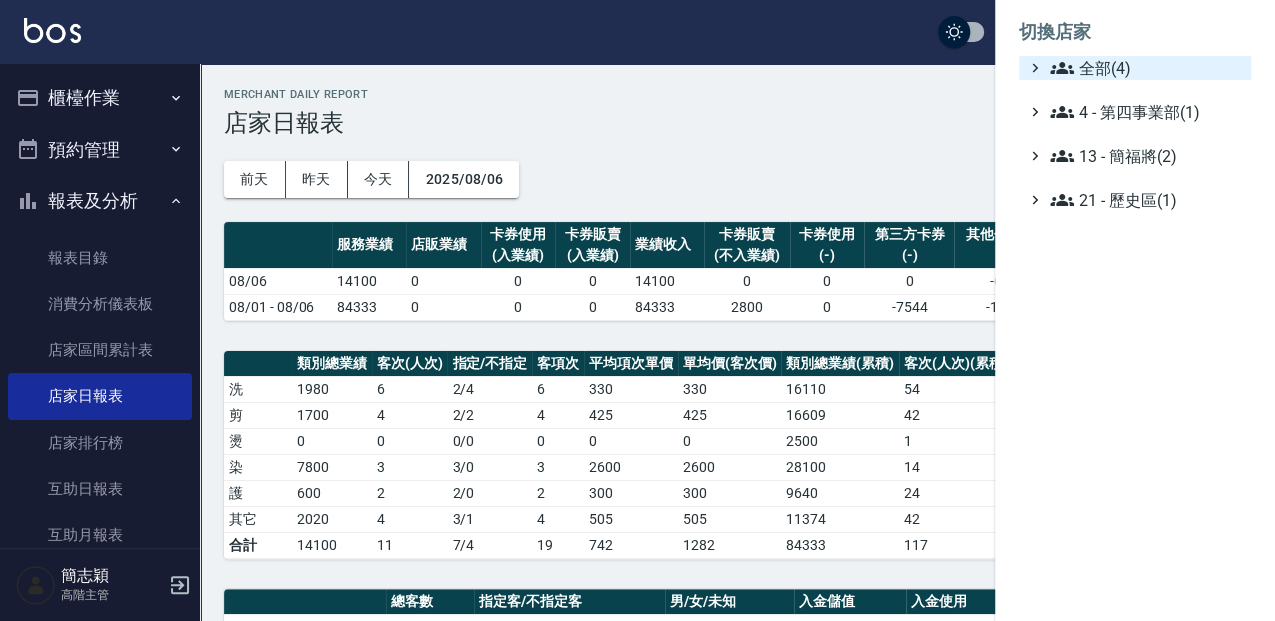 click 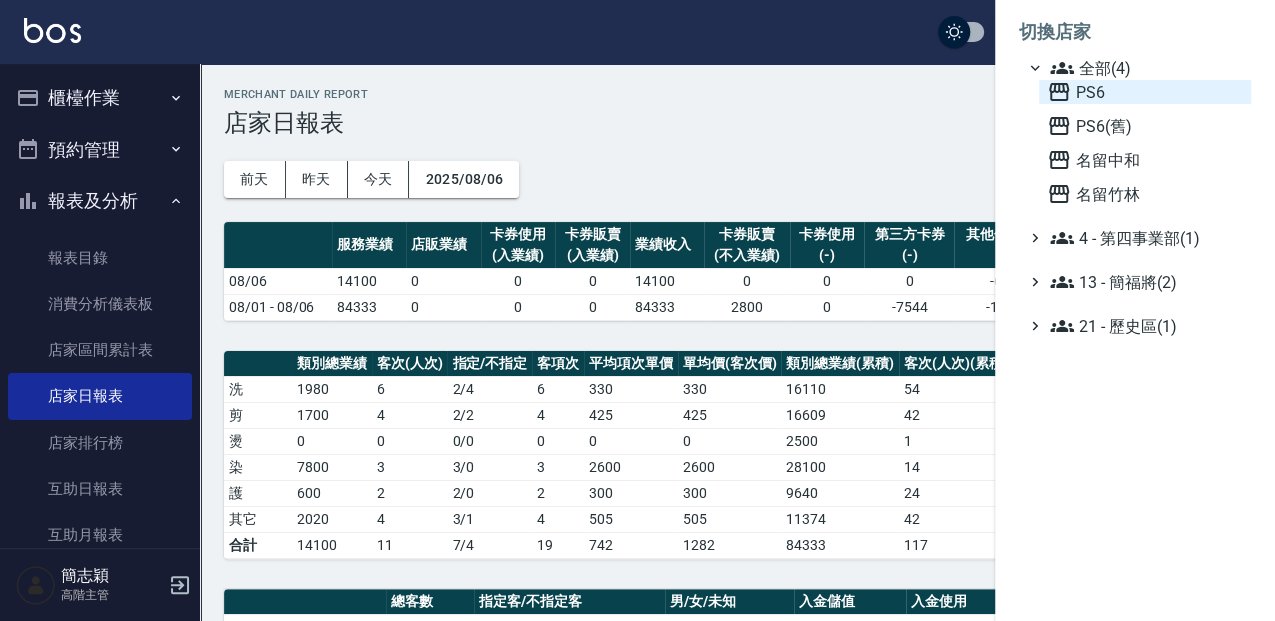 click 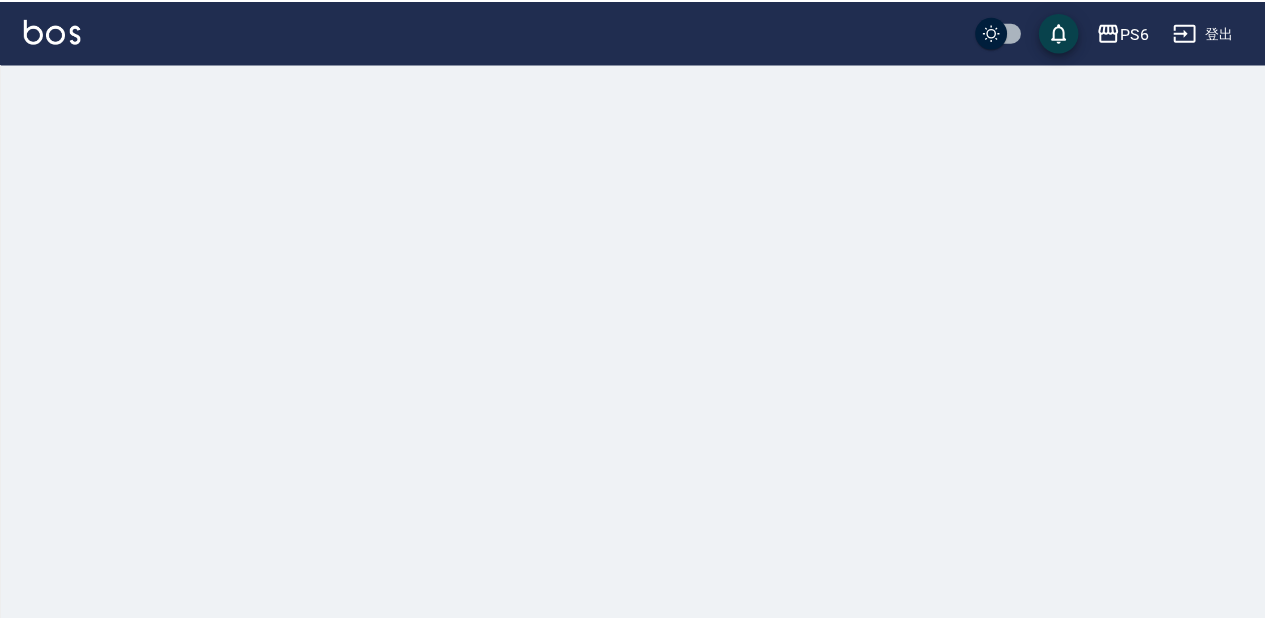 scroll, scrollTop: 0, scrollLeft: 0, axis: both 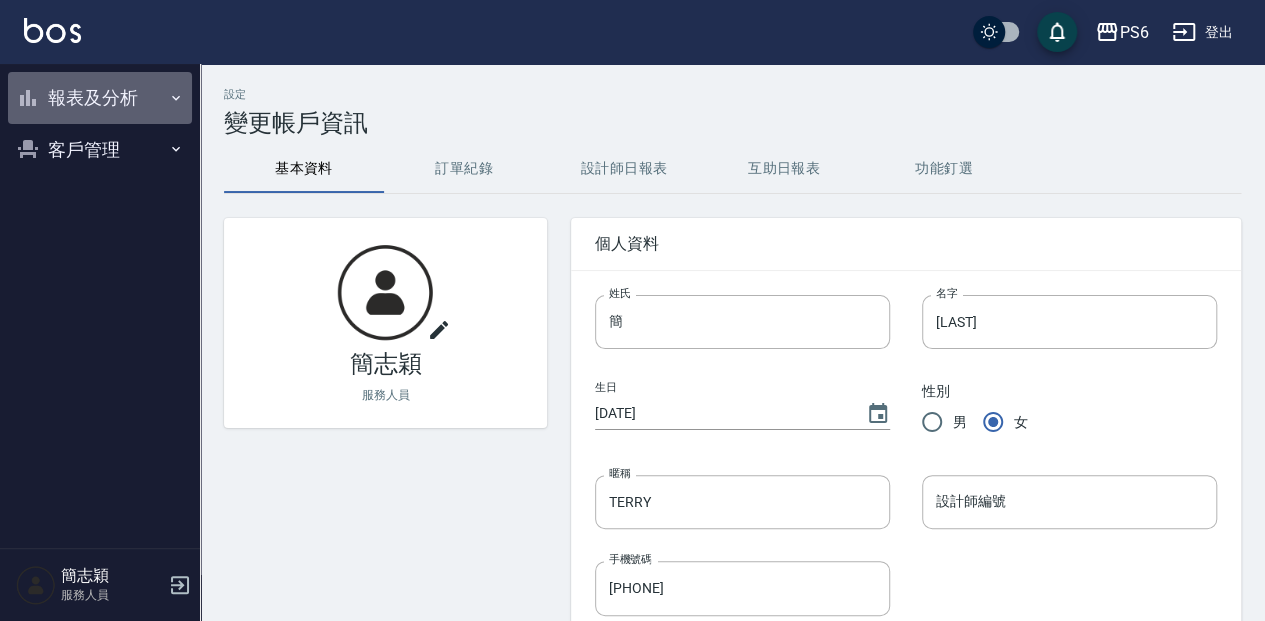 click 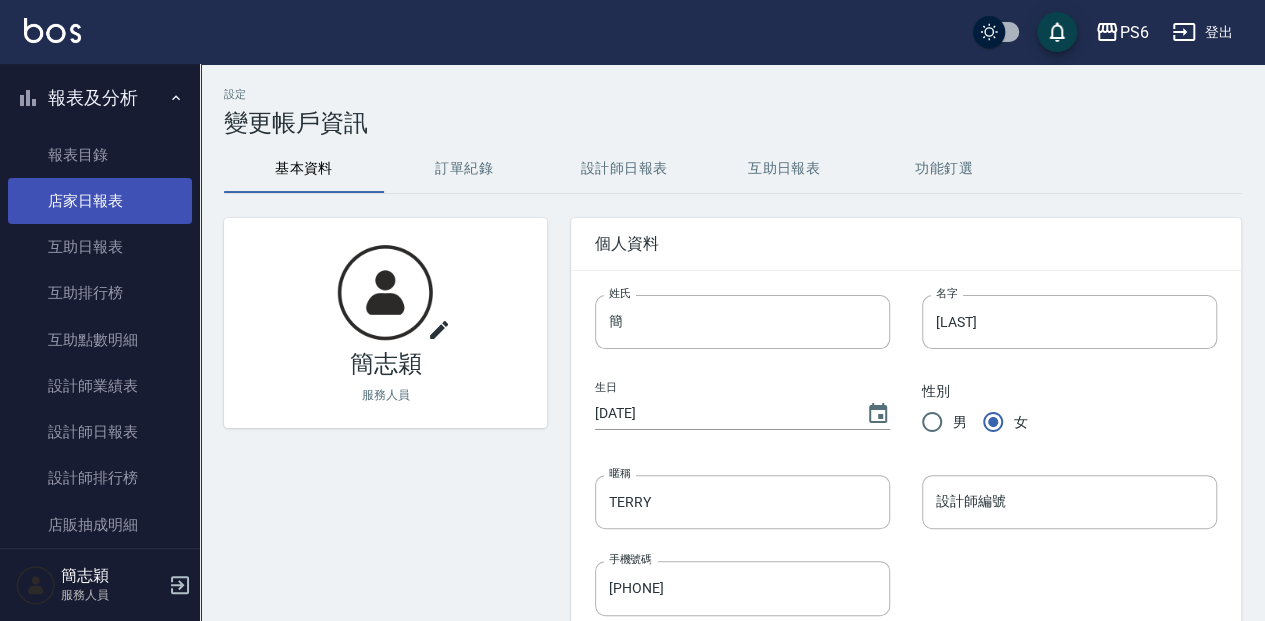click on "店家日報表" at bounding box center [100, 201] 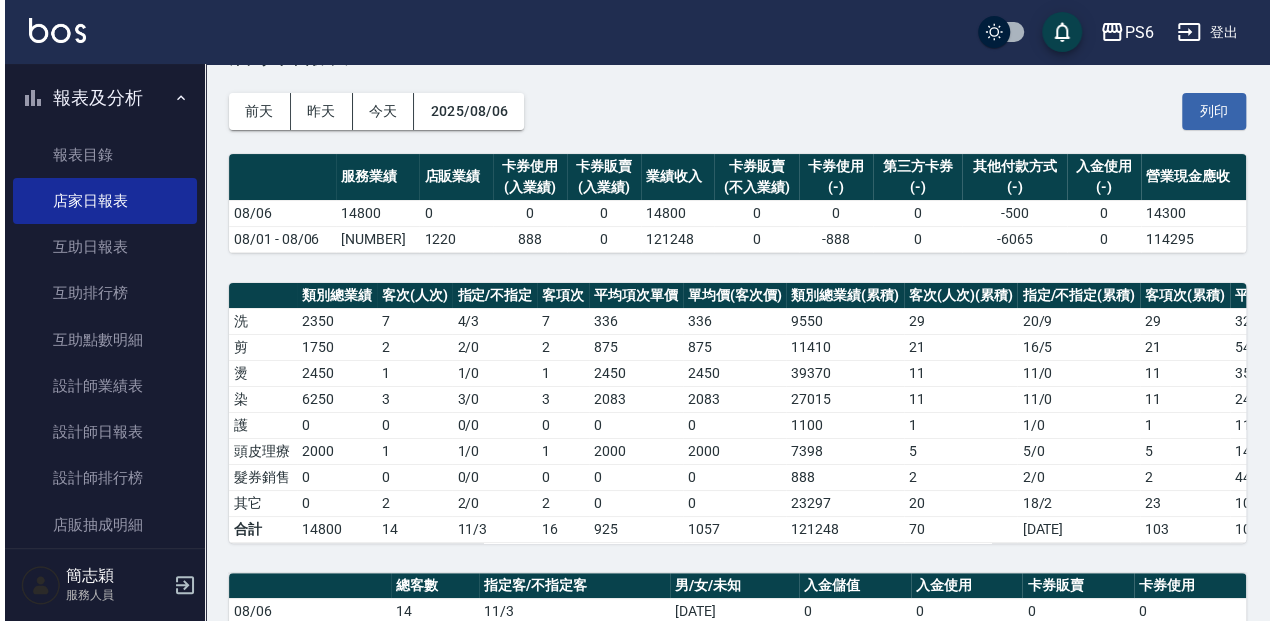 scroll, scrollTop: 66, scrollLeft: 0, axis: vertical 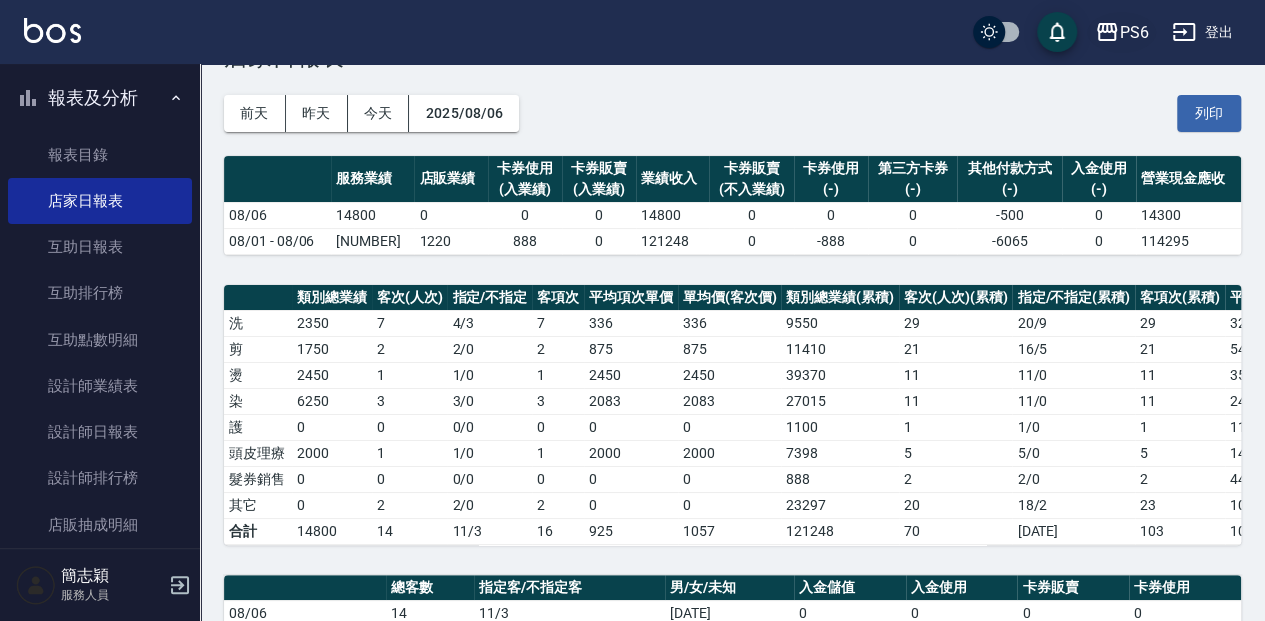 click 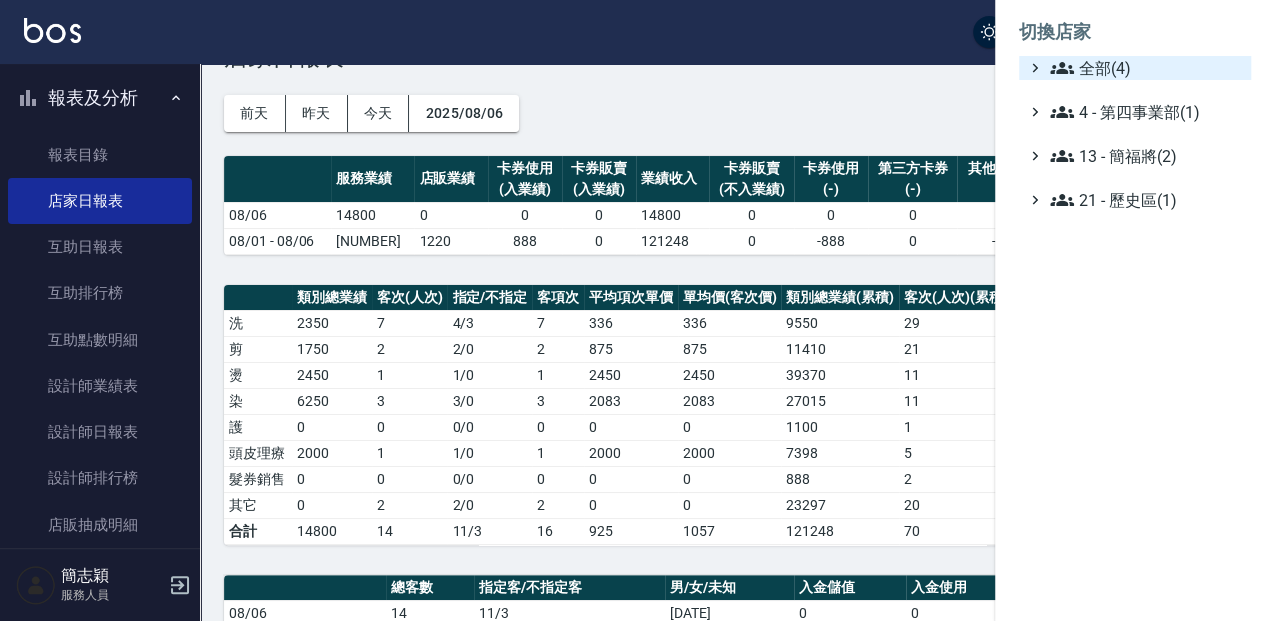 click on "全部(4)" at bounding box center (1146, 68) 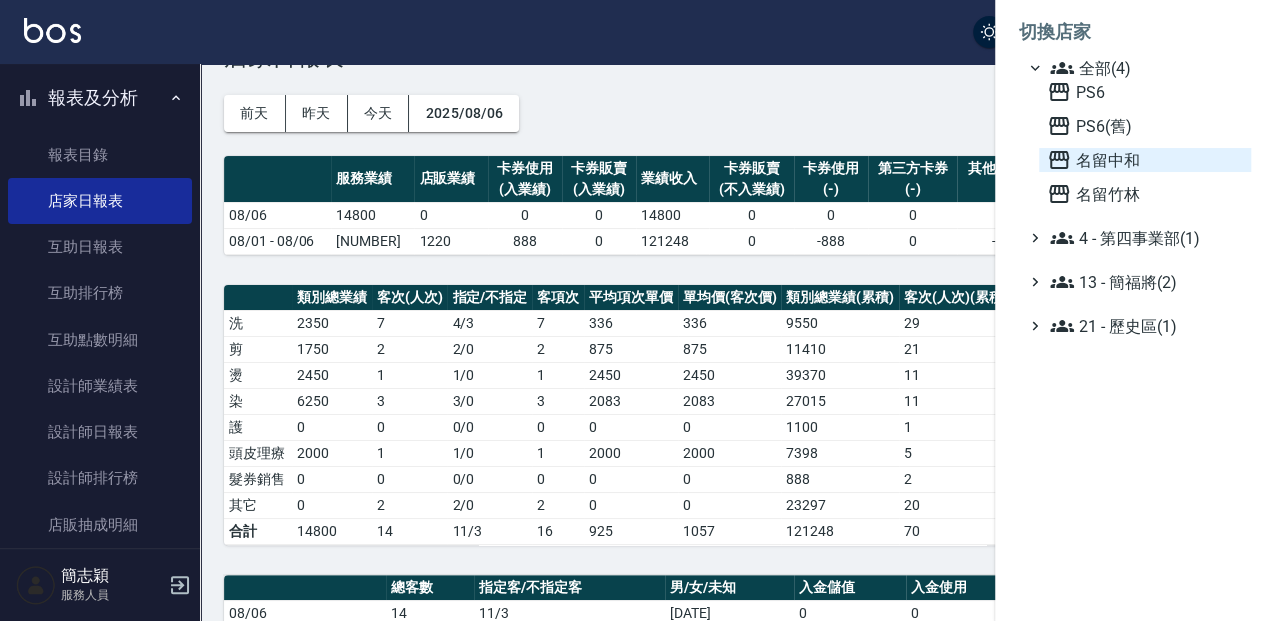 click 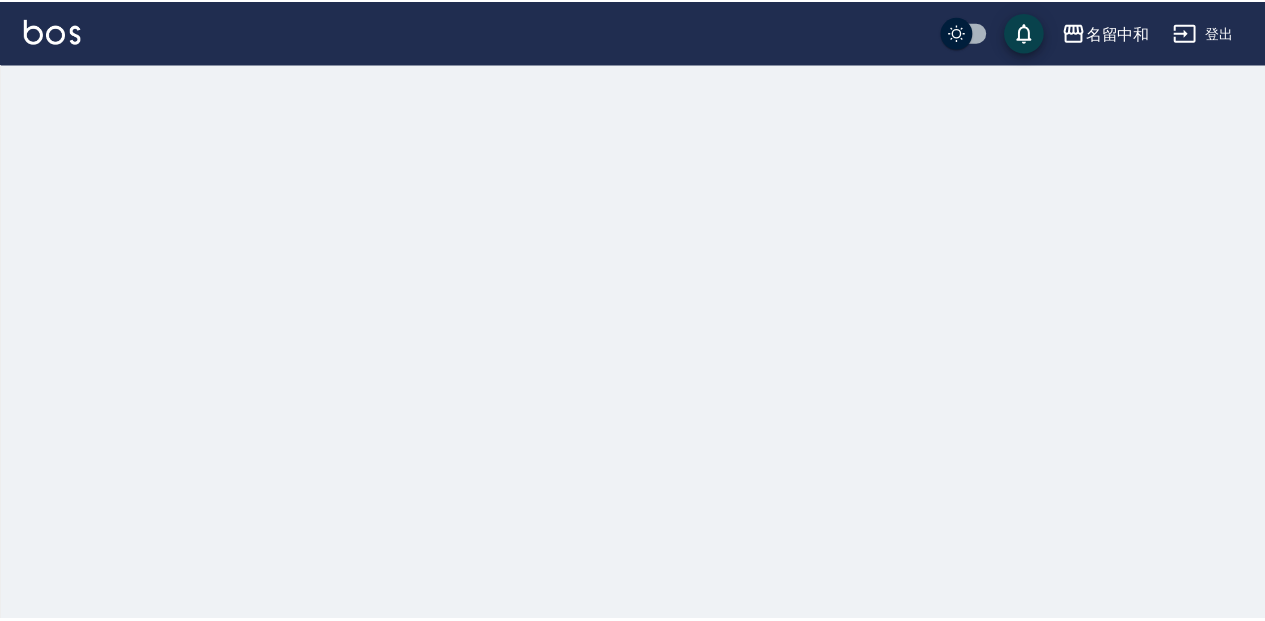 scroll, scrollTop: 0, scrollLeft: 0, axis: both 